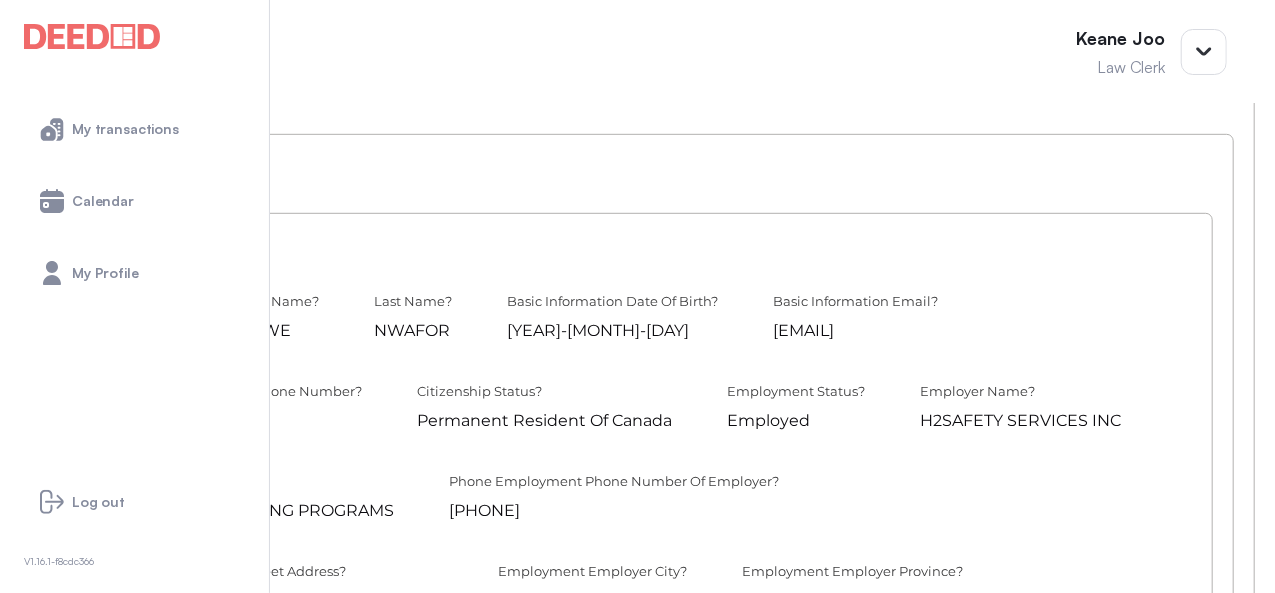 scroll, scrollTop: 800, scrollLeft: 0, axis: vertical 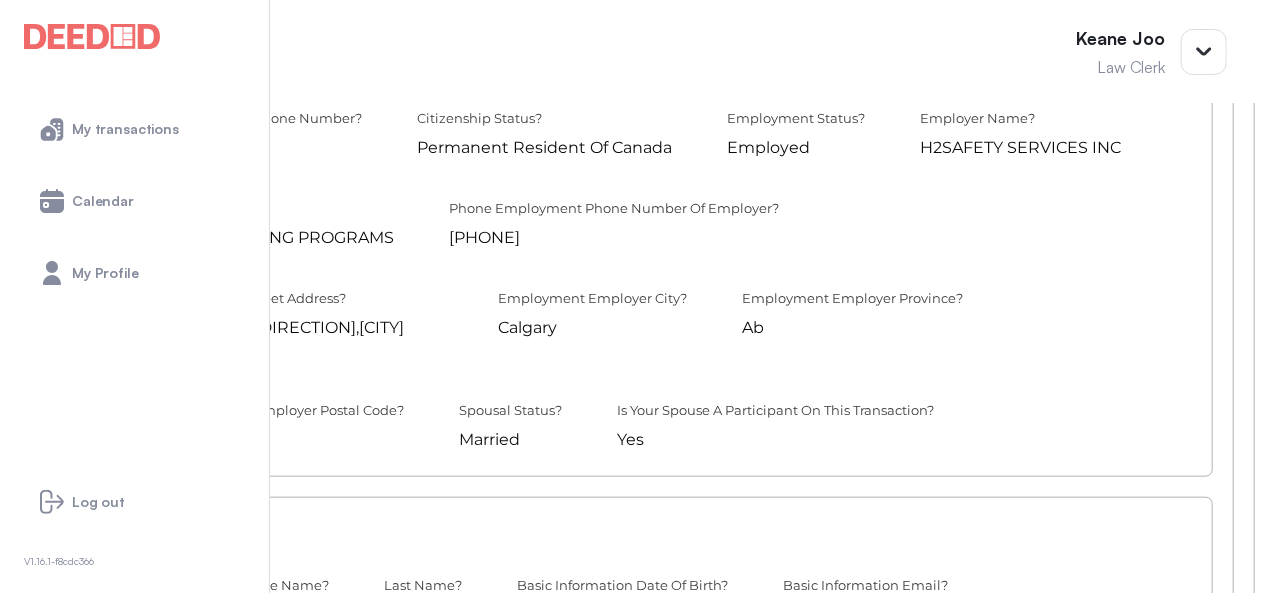 drag, startPoint x: 697, startPoint y: 151, endPoint x: 574, endPoint y: 143, distance: 123.25989 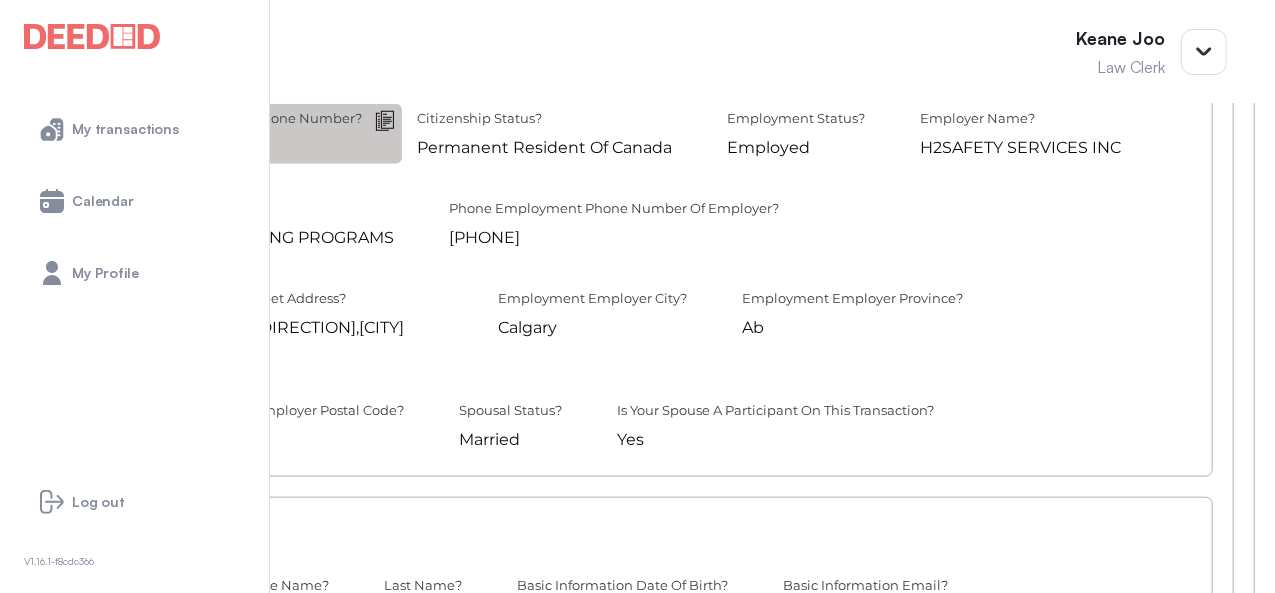 click on "[PHONE]" at bounding box center (225, 148) 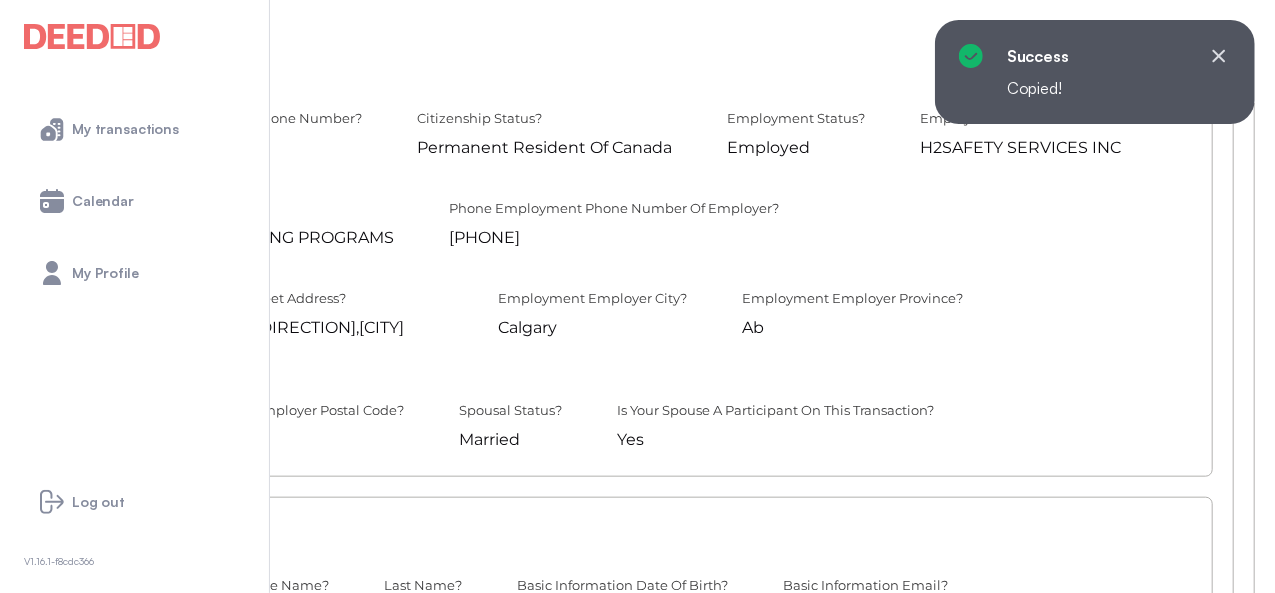 drag, startPoint x: 717, startPoint y: 145, endPoint x: 584, endPoint y: 148, distance: 133.03383 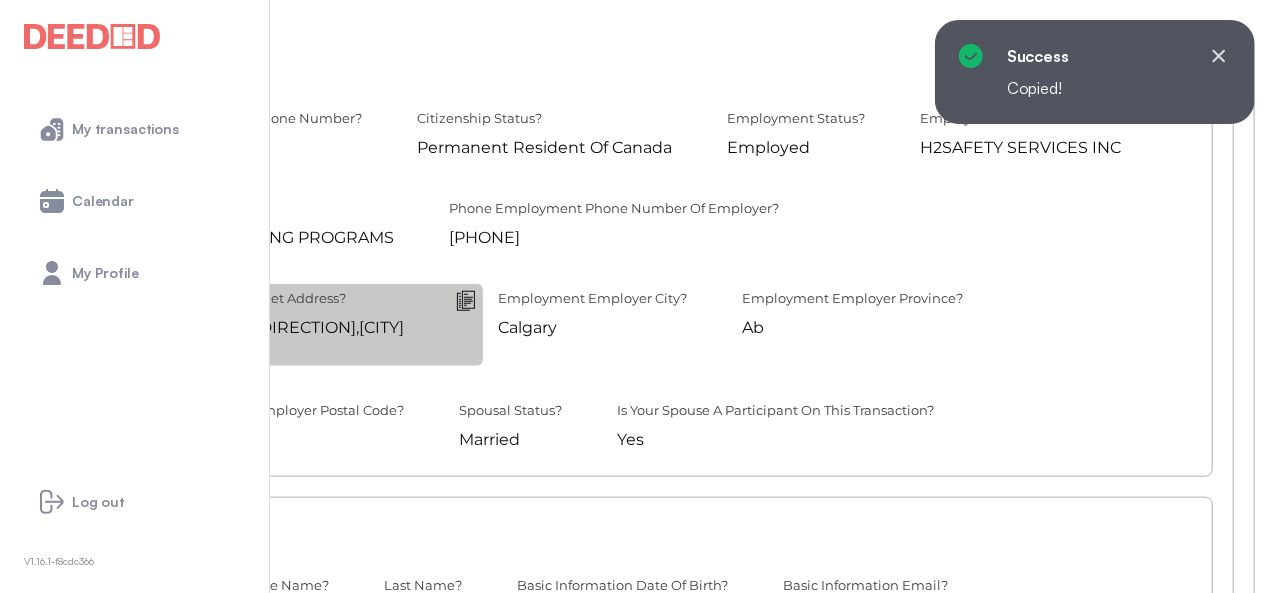 copy on "[PHONE]" 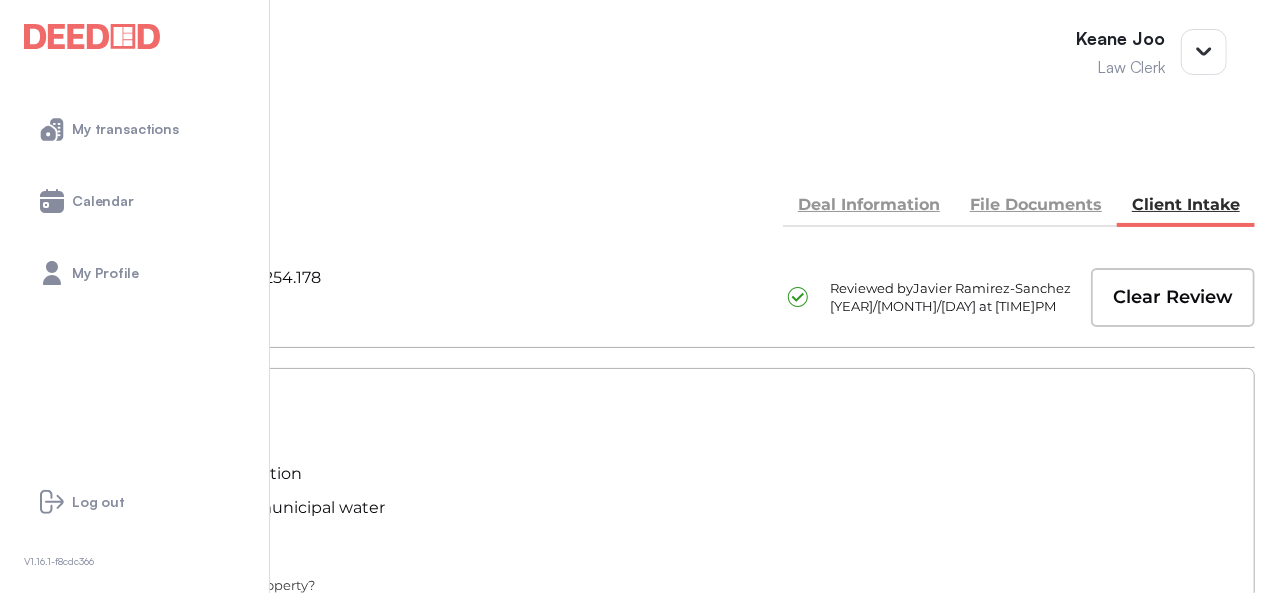 scroll, scrollTop: 0, scrollLeft: 0, axis: both 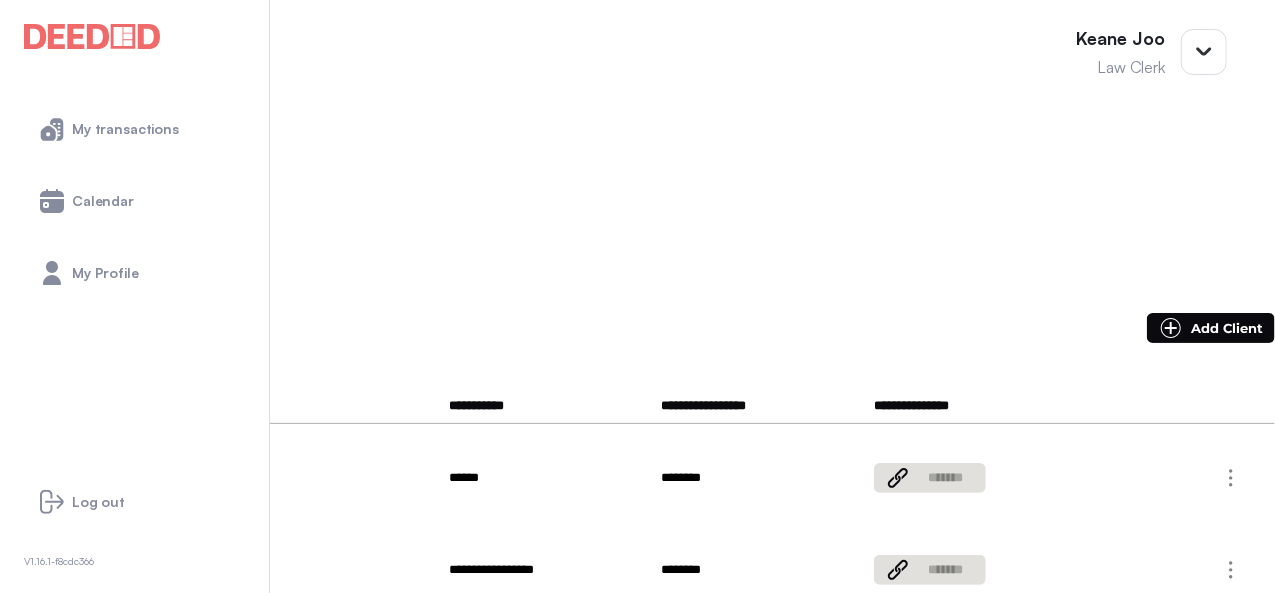 click on "**********" at bounding box center [637, 1288] 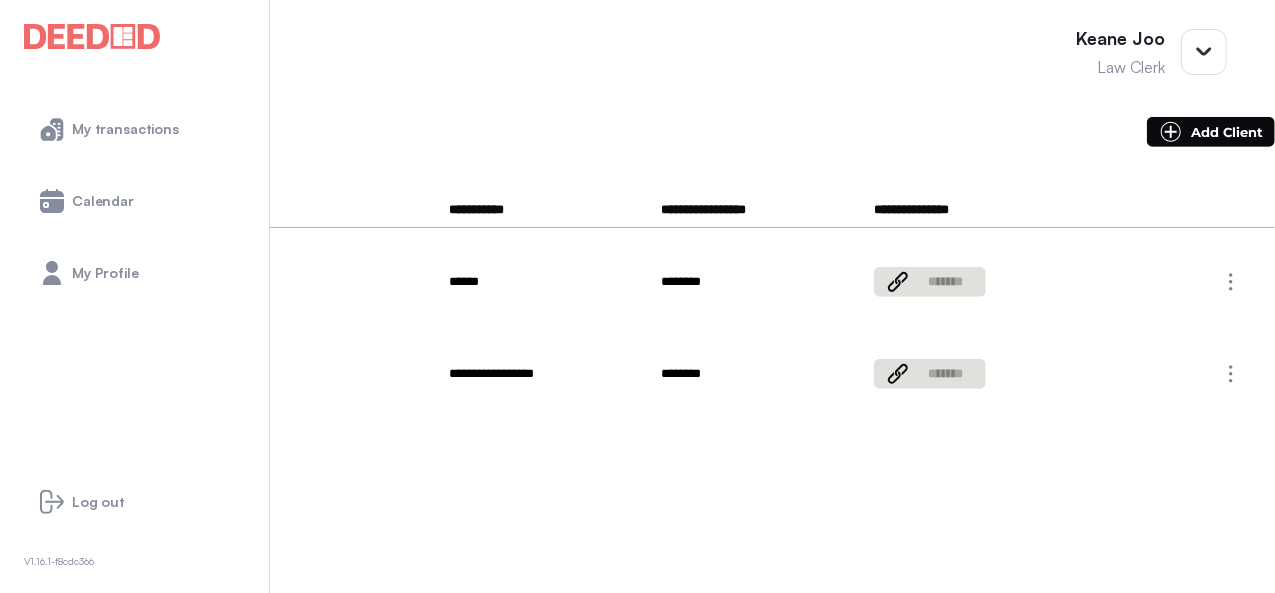 scroll, scrollTop: 400, scrollLeft: 0, axis: vertical 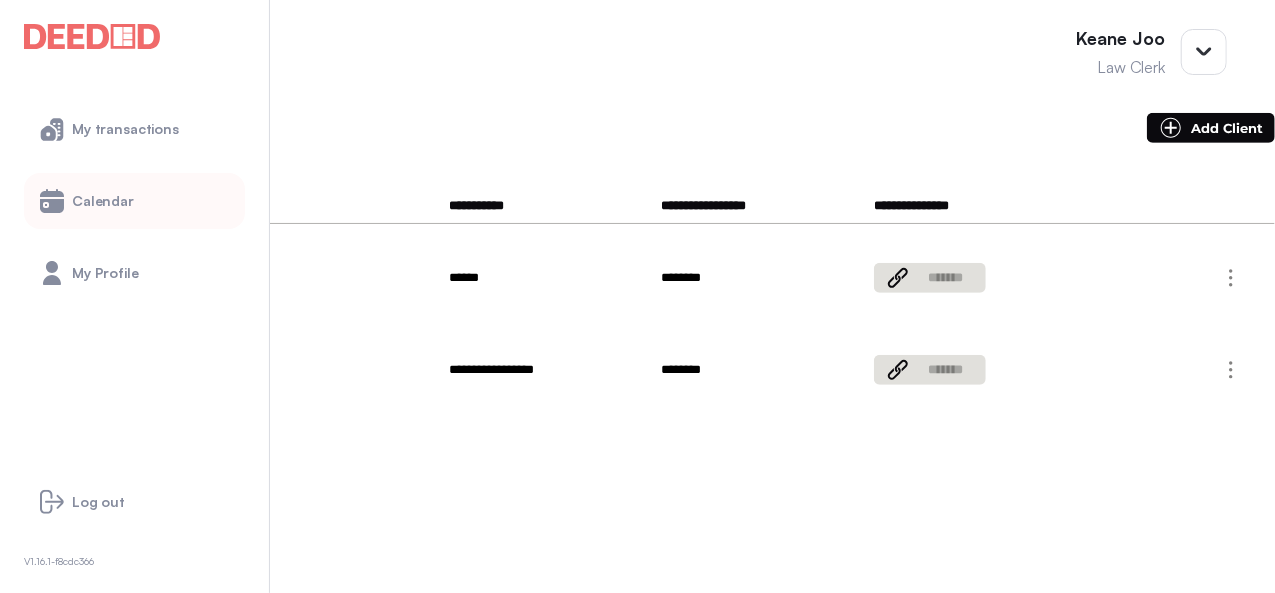 click on "Calendar" at bounding box center [103, 201] 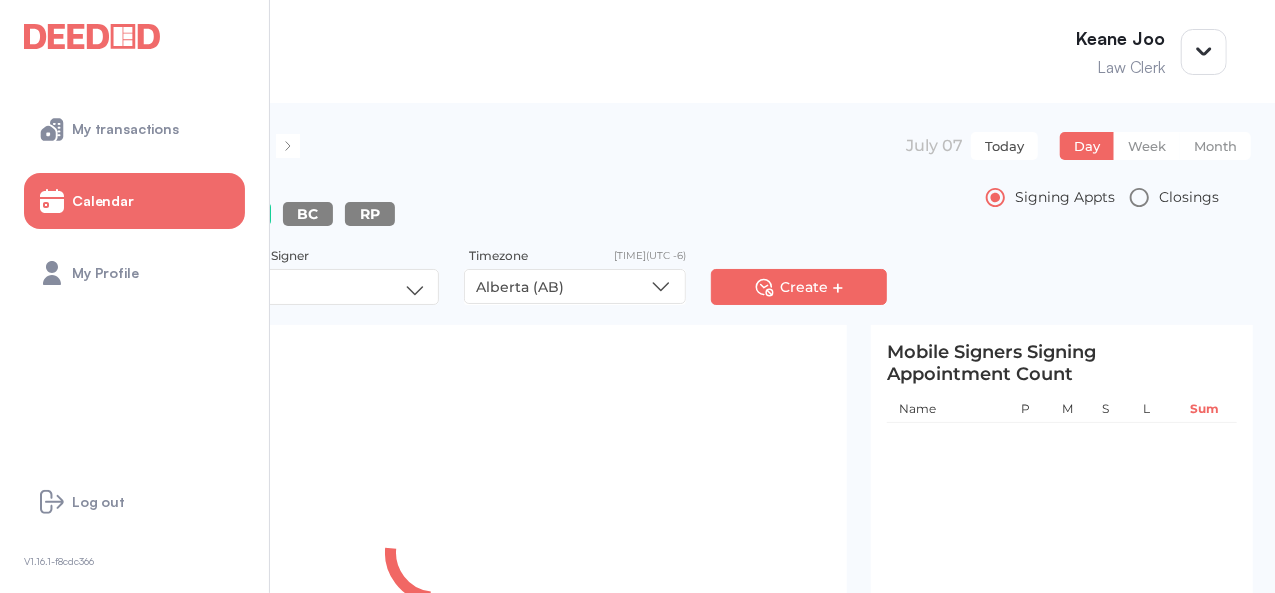 click on "Today" at bounding box center (1004, 146) 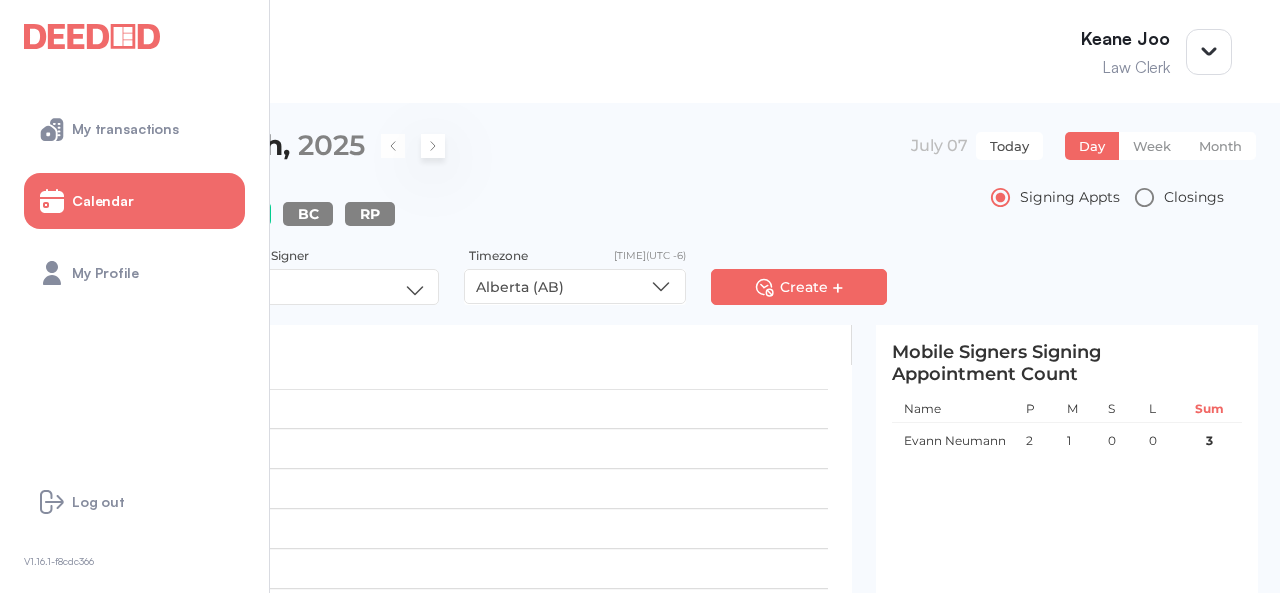 click at bounding box center [433, 146] 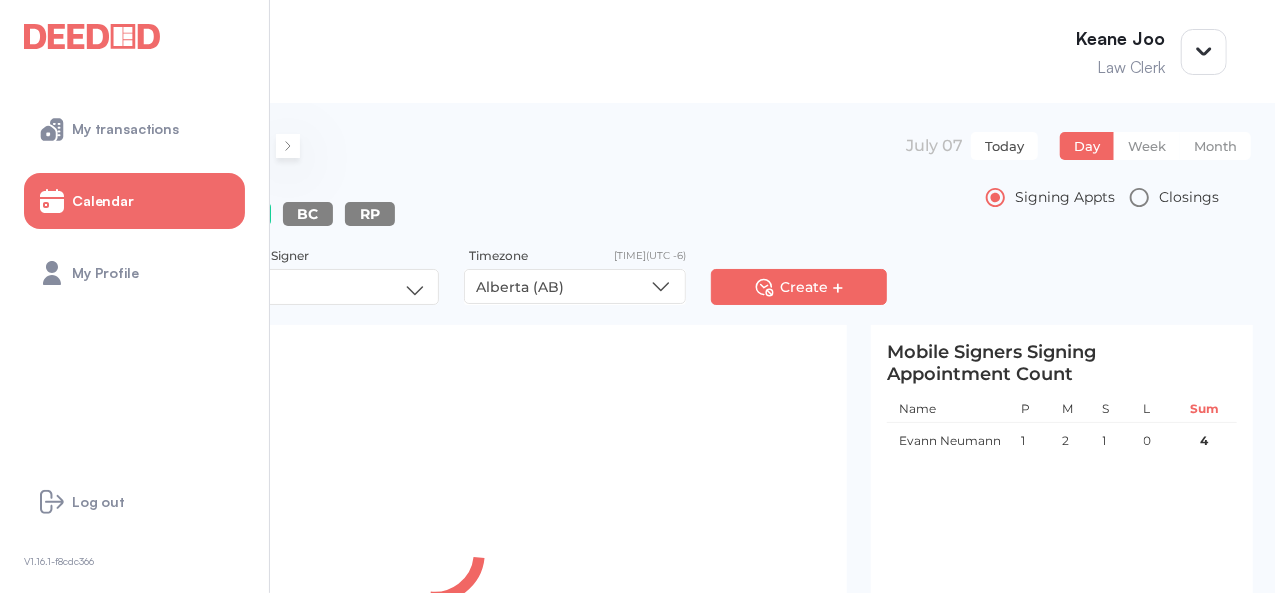 click at bounding box center [288, 146] 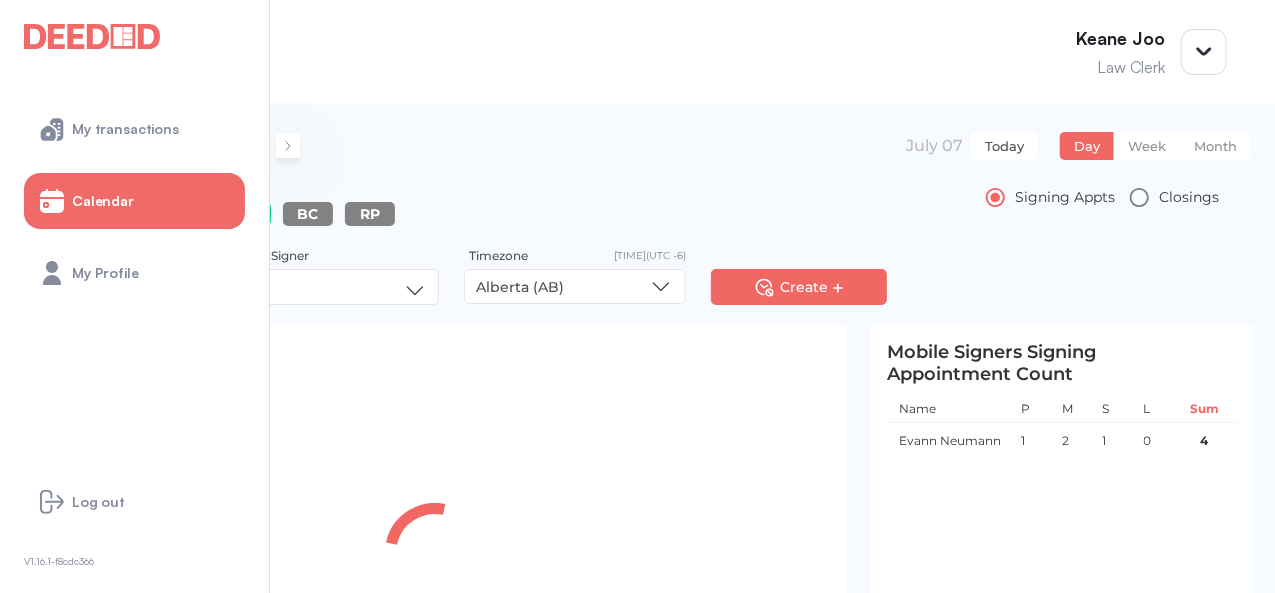 click at bounding box center (288, 146) 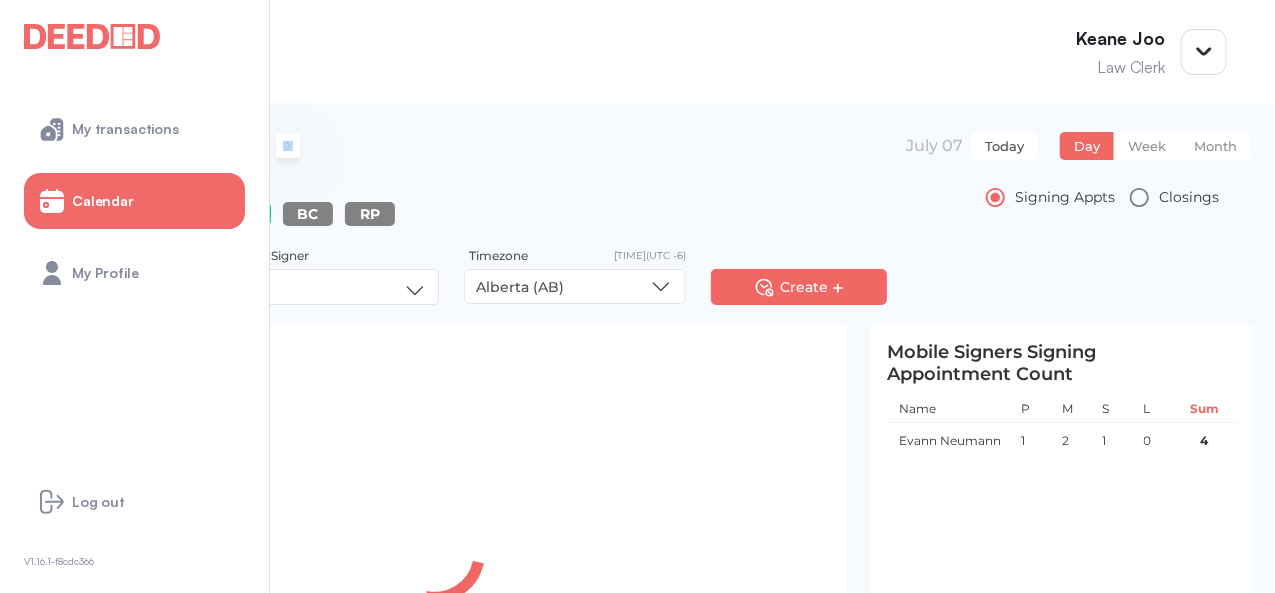 click at bounding box center (288, 146) 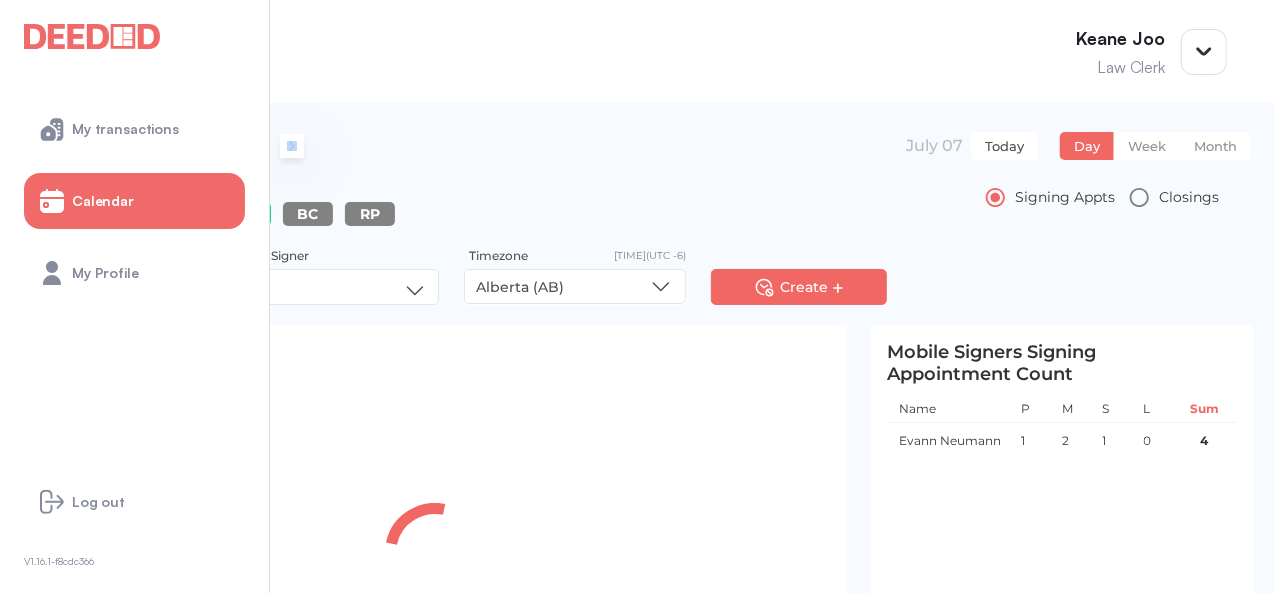 click at bounding box center [292, 146] 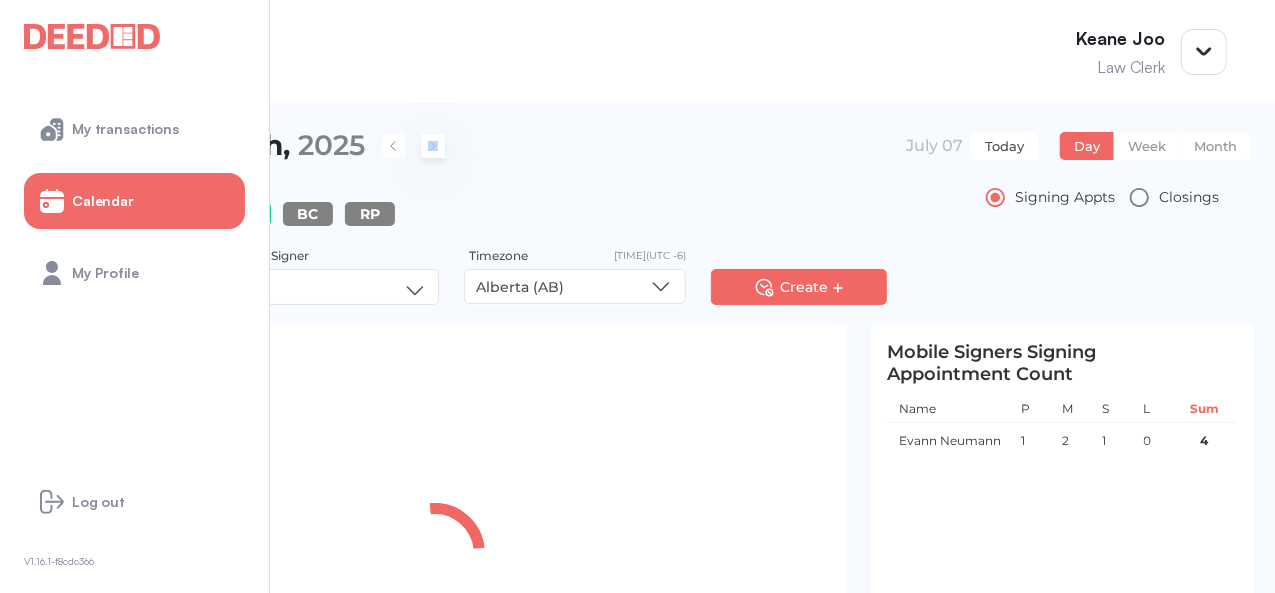 click at bounding box center (433, 146) 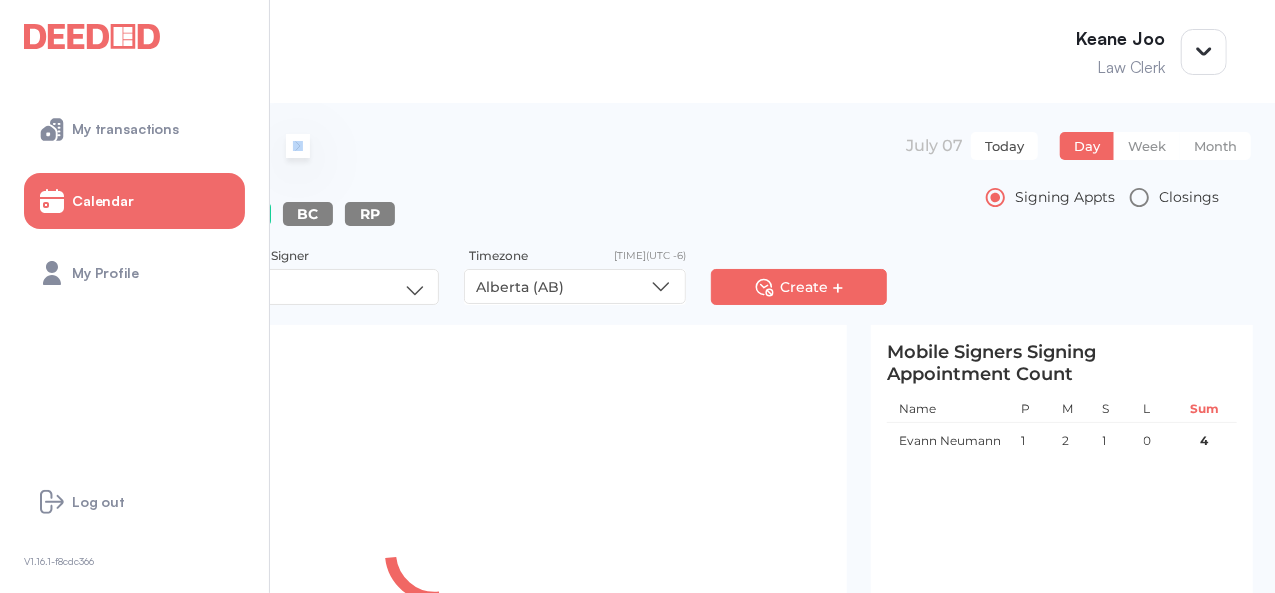 click at bounding box center [298, 146] 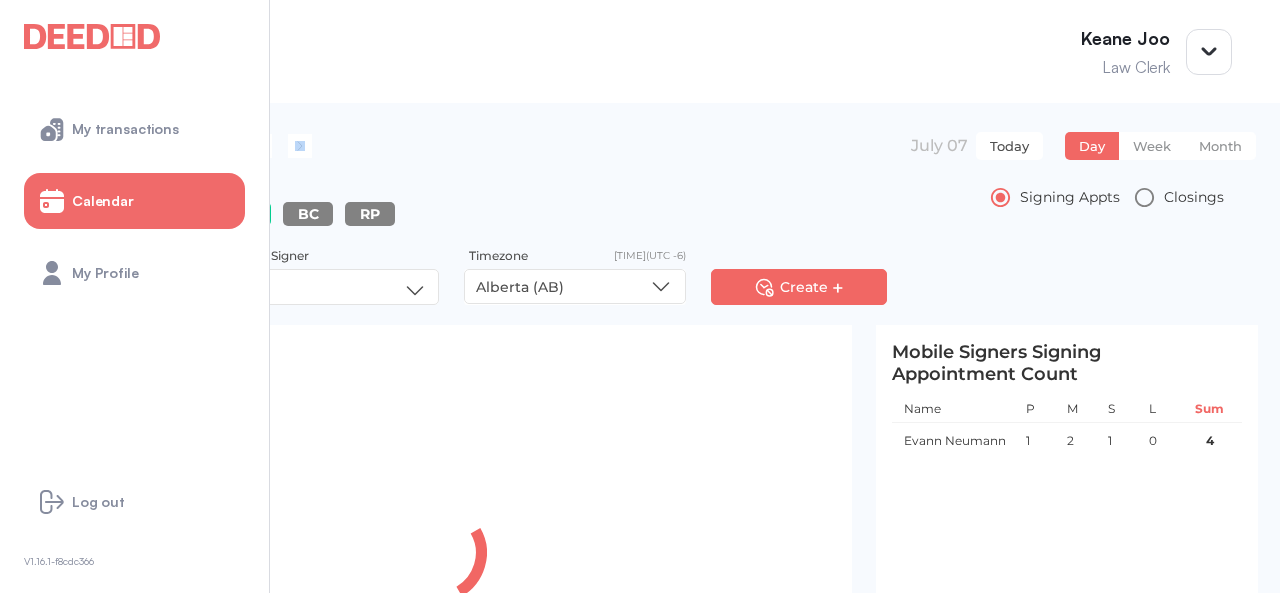 click on "**********" at bounding box center [640, 204] 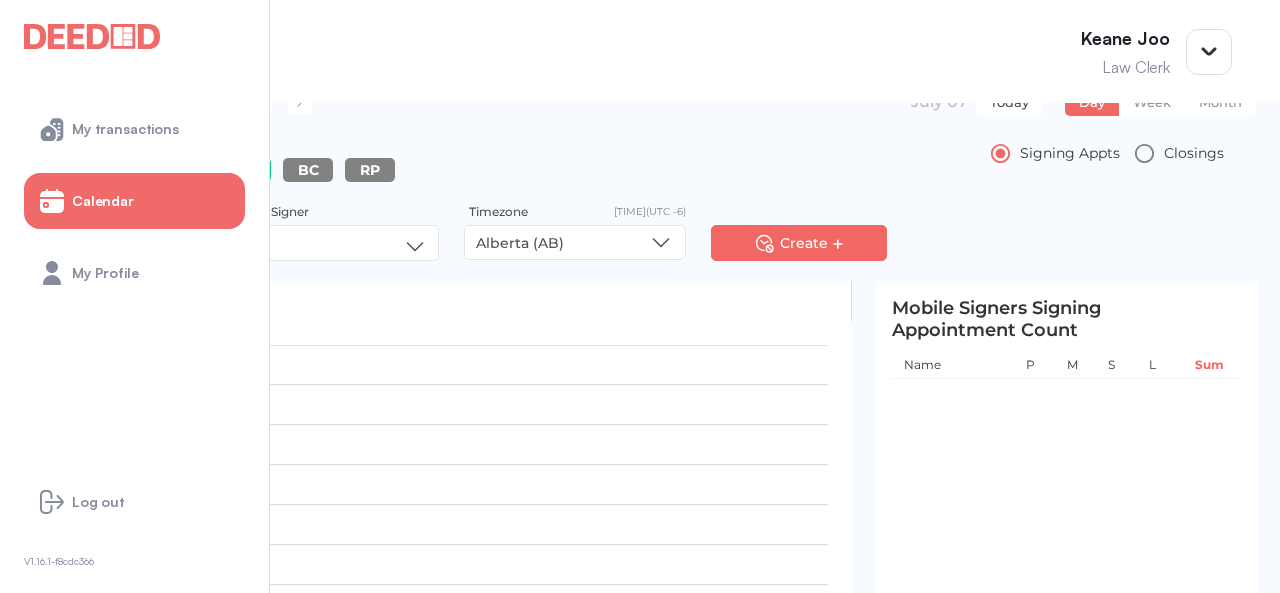 scroll, scrollTop: 0, scrollLeft: 0, axis: both 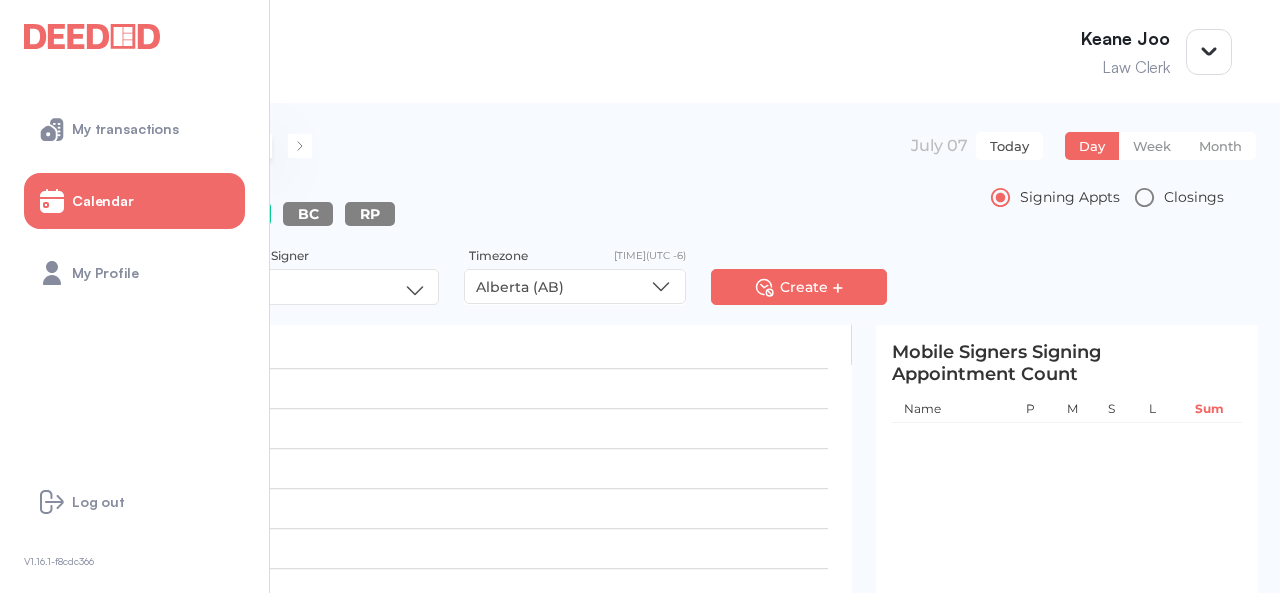 click at bounding box center [260, 146] 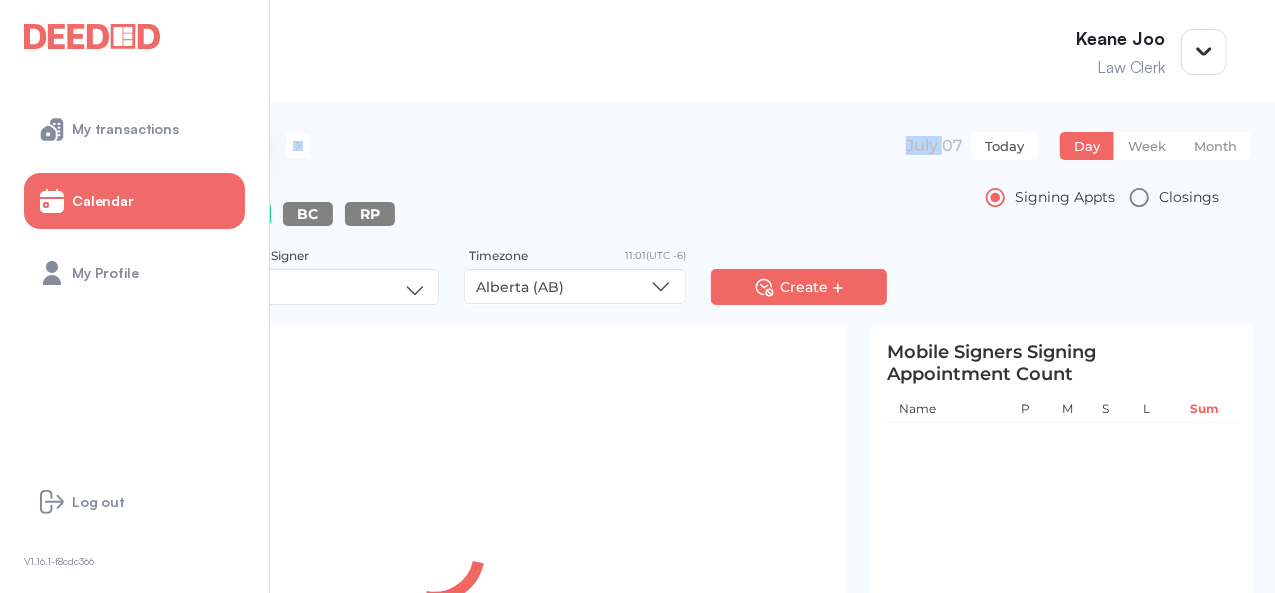 click at bounding box center (258, 146) 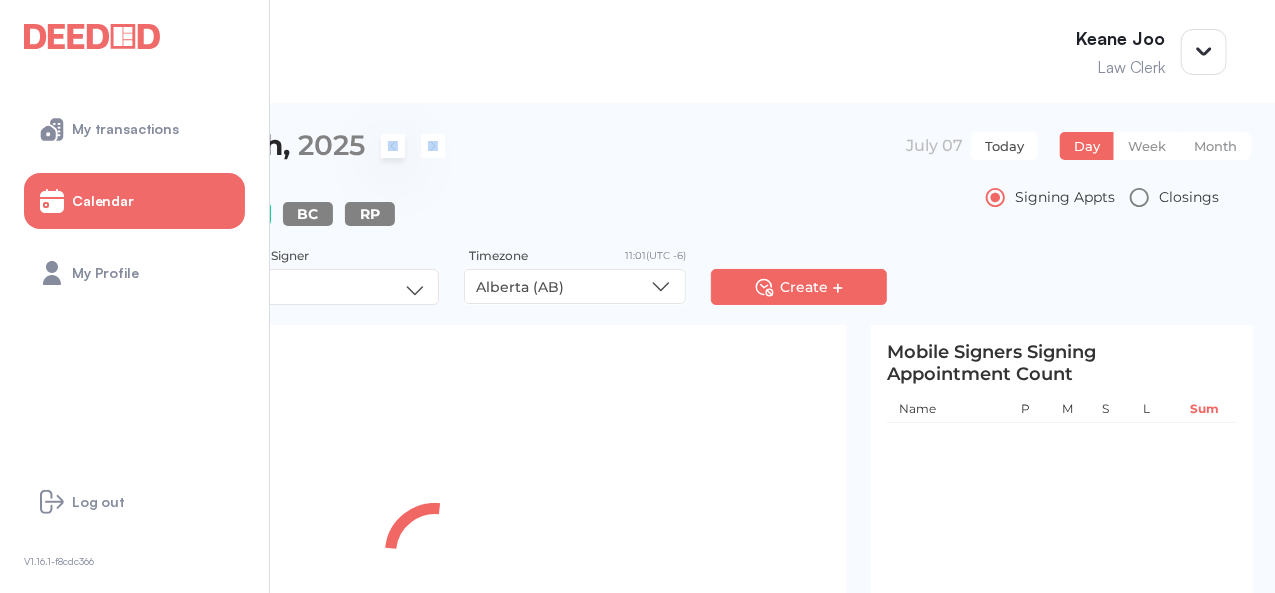 click at bounding box center [393, 146] 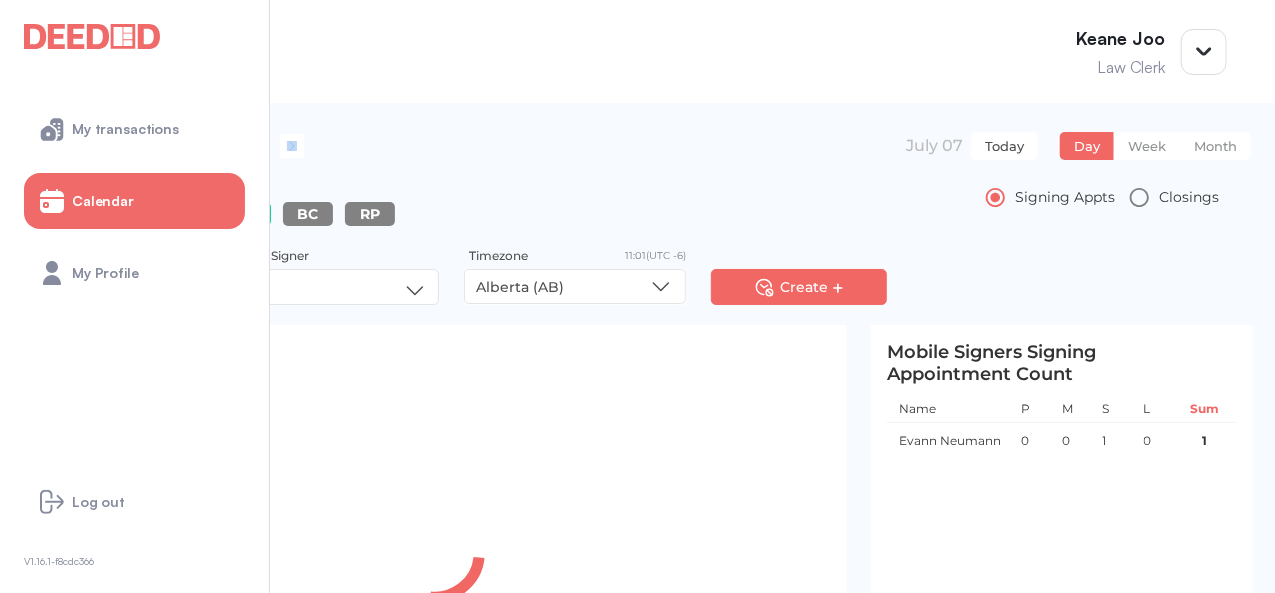 click on "**********" at bounding box center (647, 158) 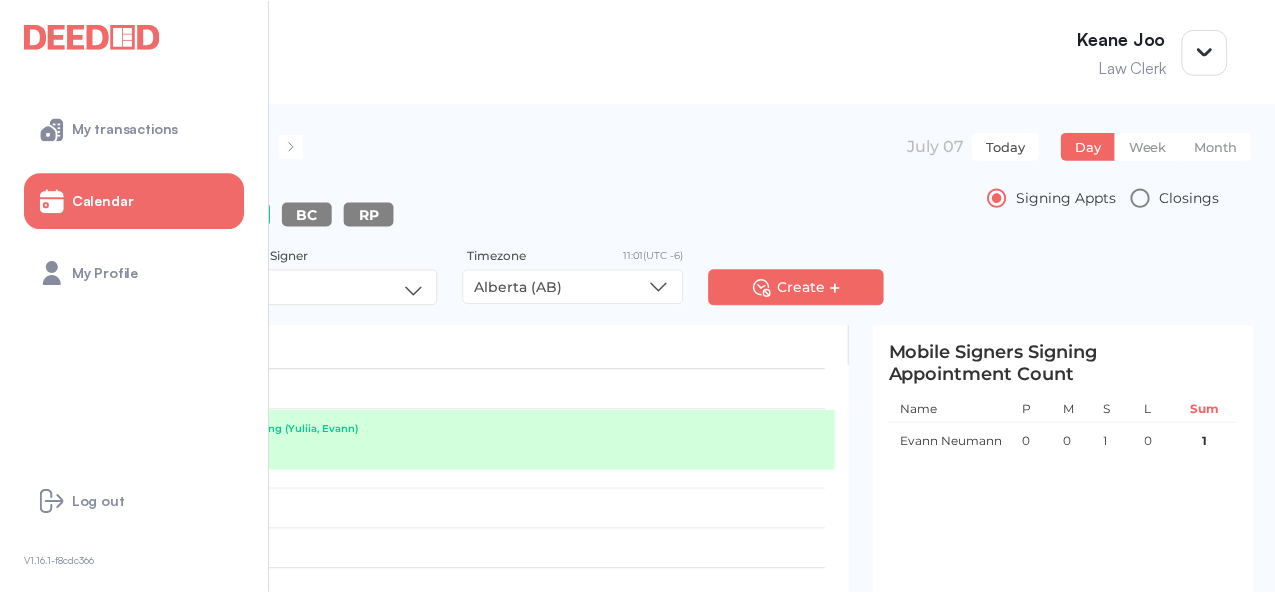scroll, scrollTop: 400, scrollLeft: 0, axis: vertical 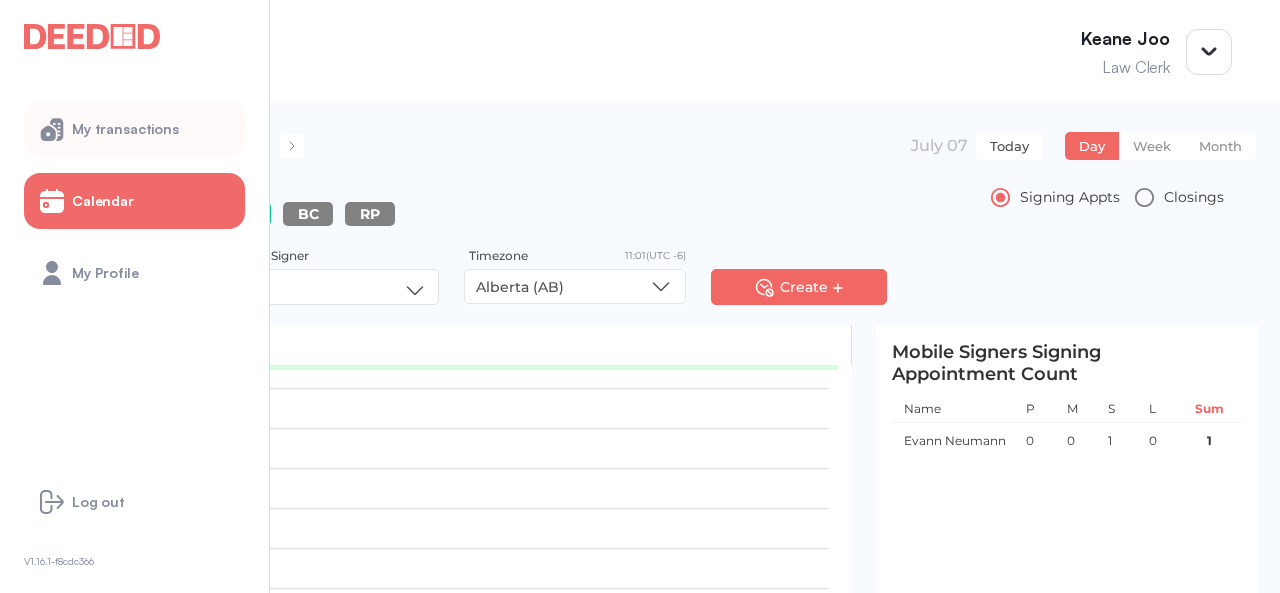 click on "My transactions" at bounding box center [134, 129] 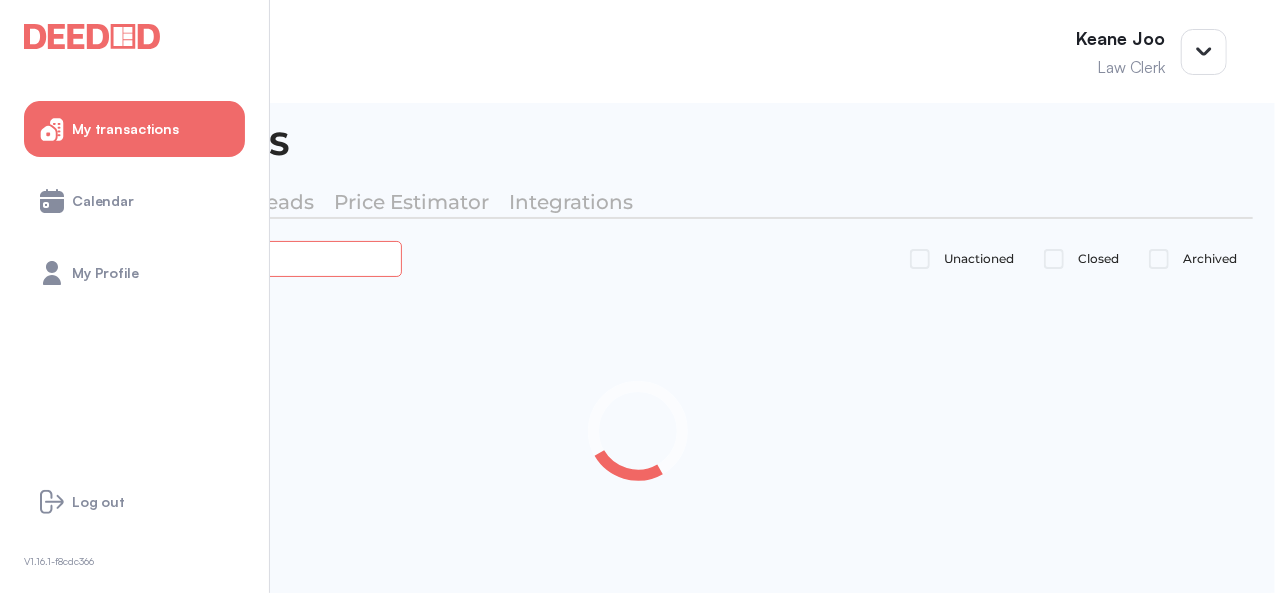 click at bounding box center [224, 258] 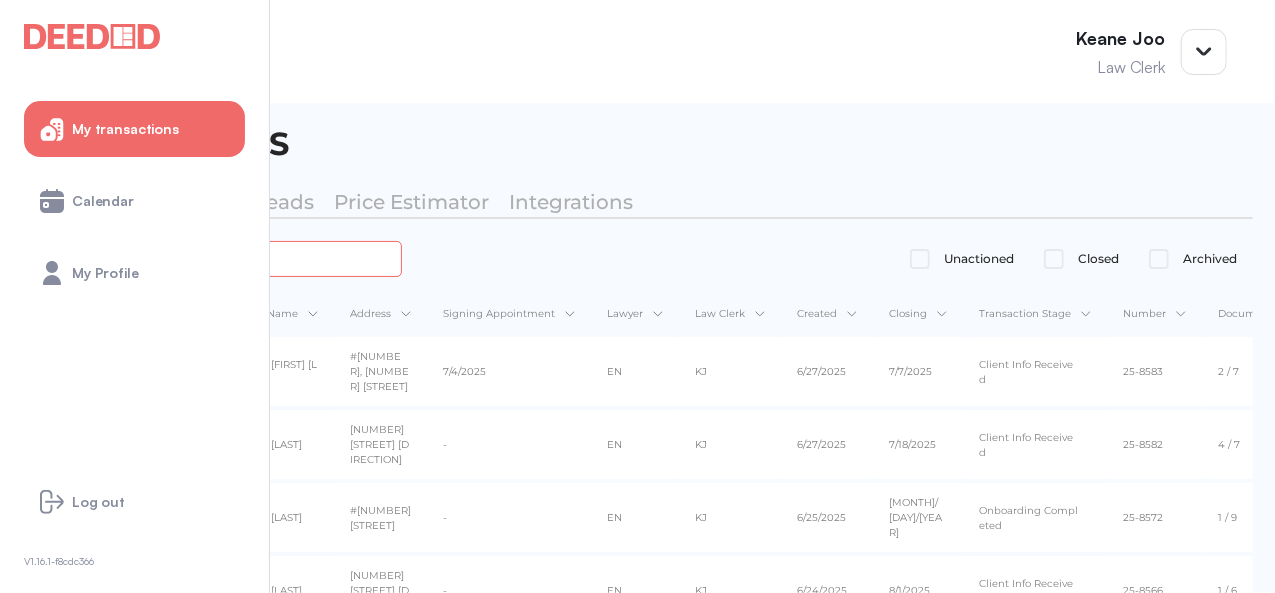 type on "******" 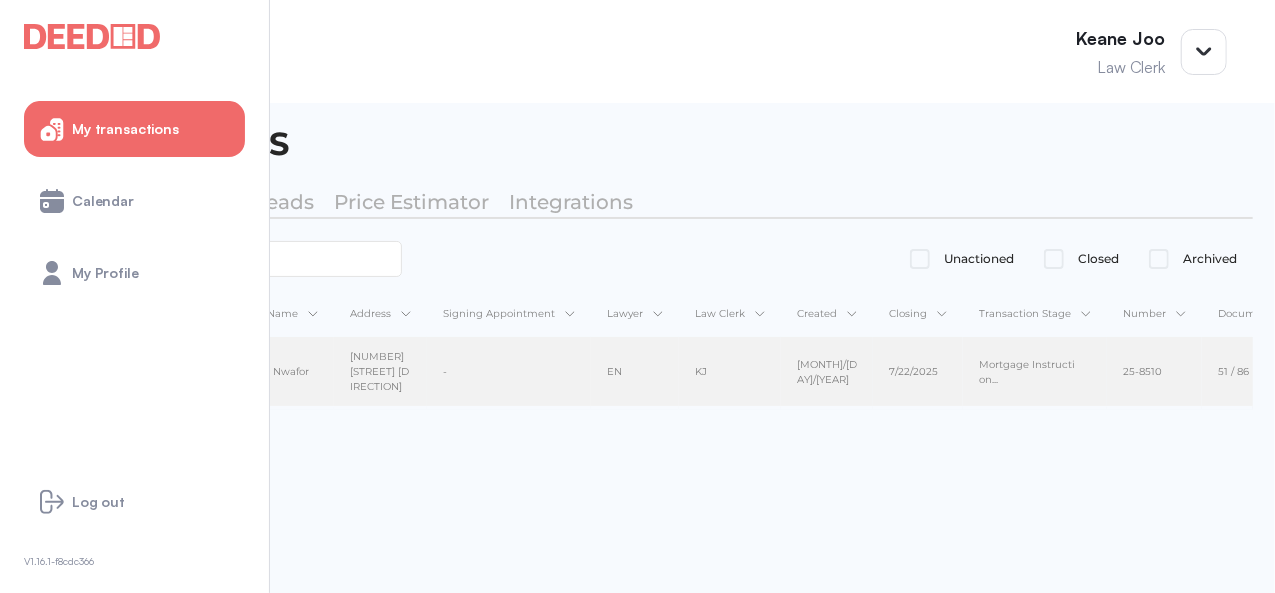 click on "[NUMBER] [STREET] [DIRECTION]" at bounding box center [380, 372] 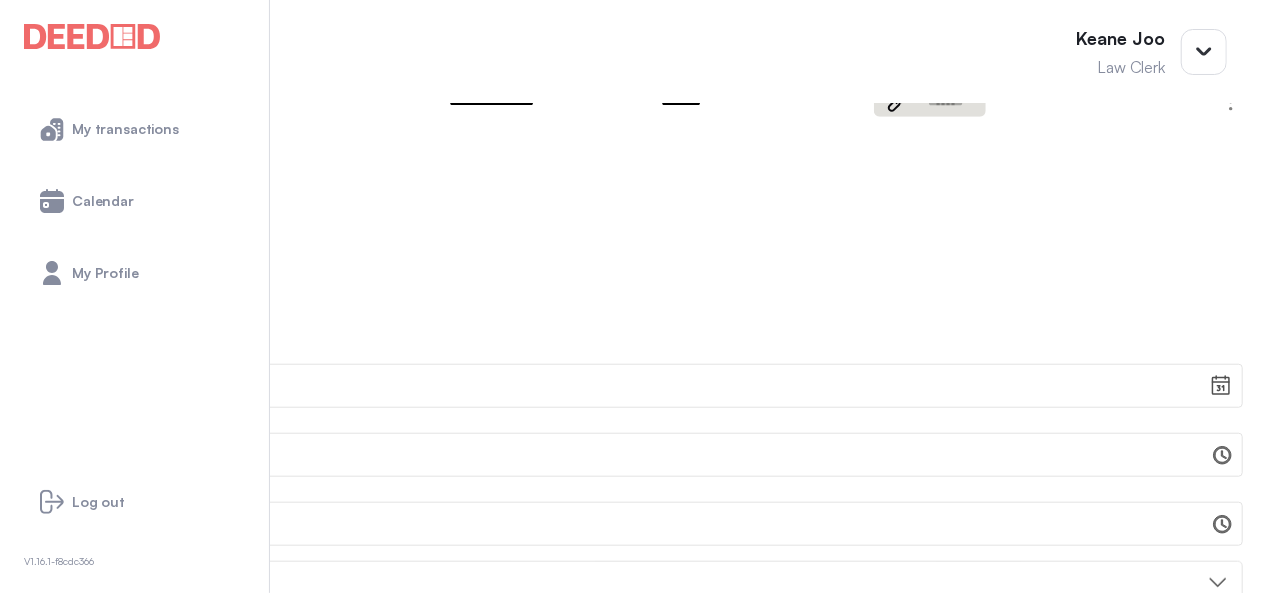 scroll, scrollTop: 700, scrollLeft: 0, axis: vertical 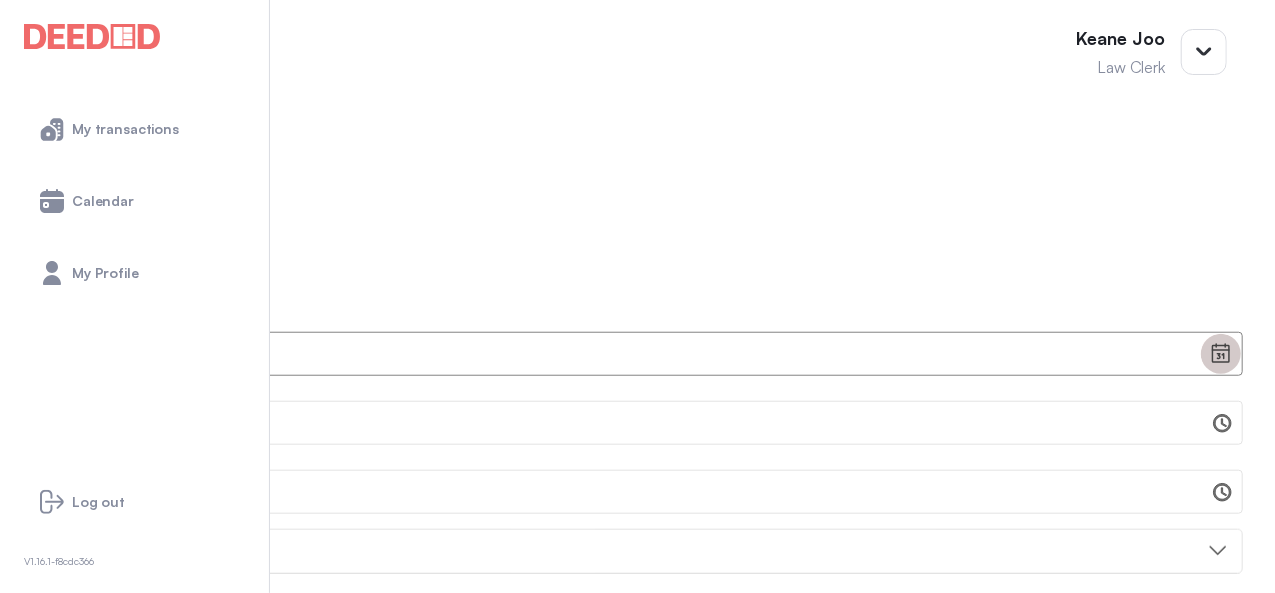 click at bounding box center (1221, 354) 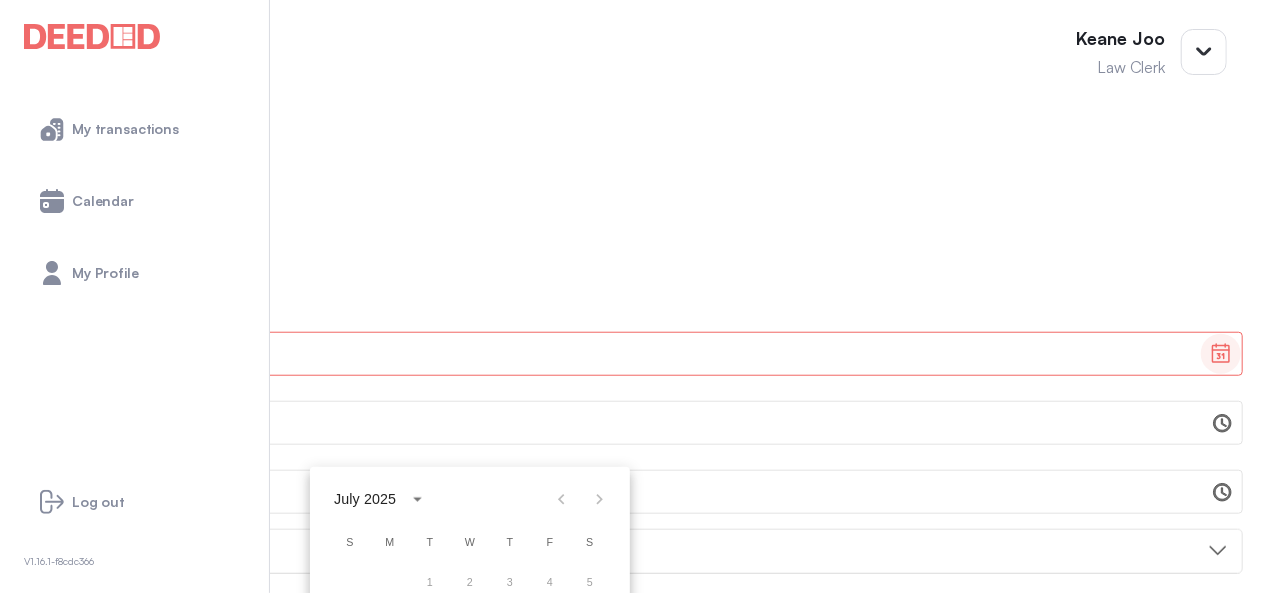 click on "11" at bounding box center (550, 583) 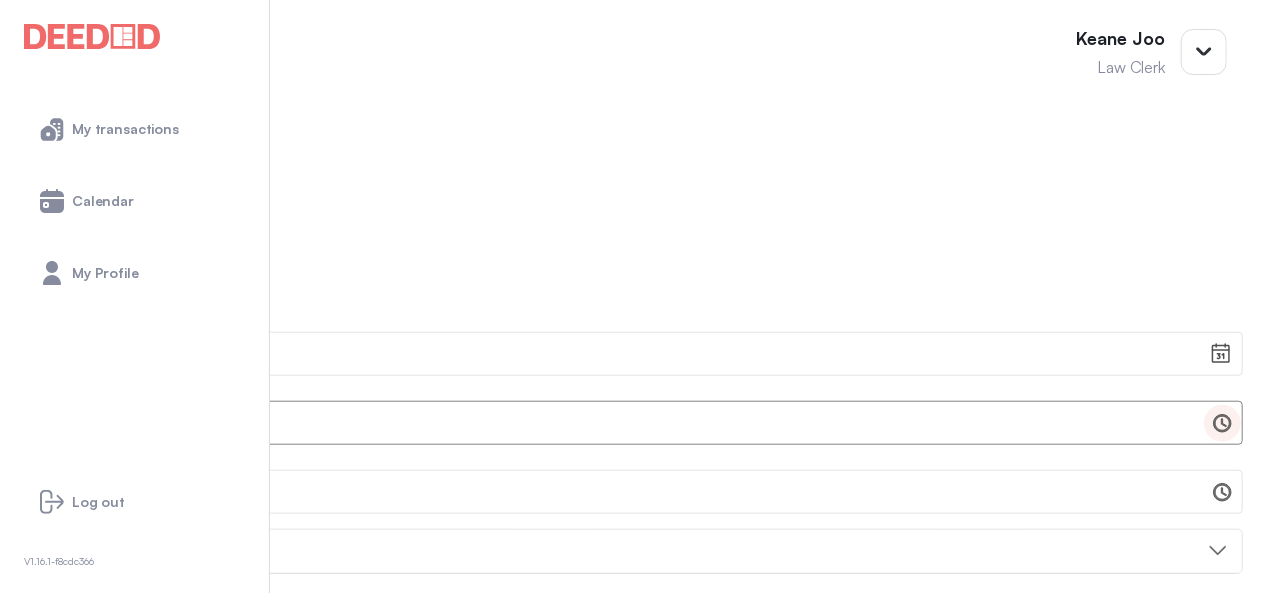 click at bounding box center [1222, 423] 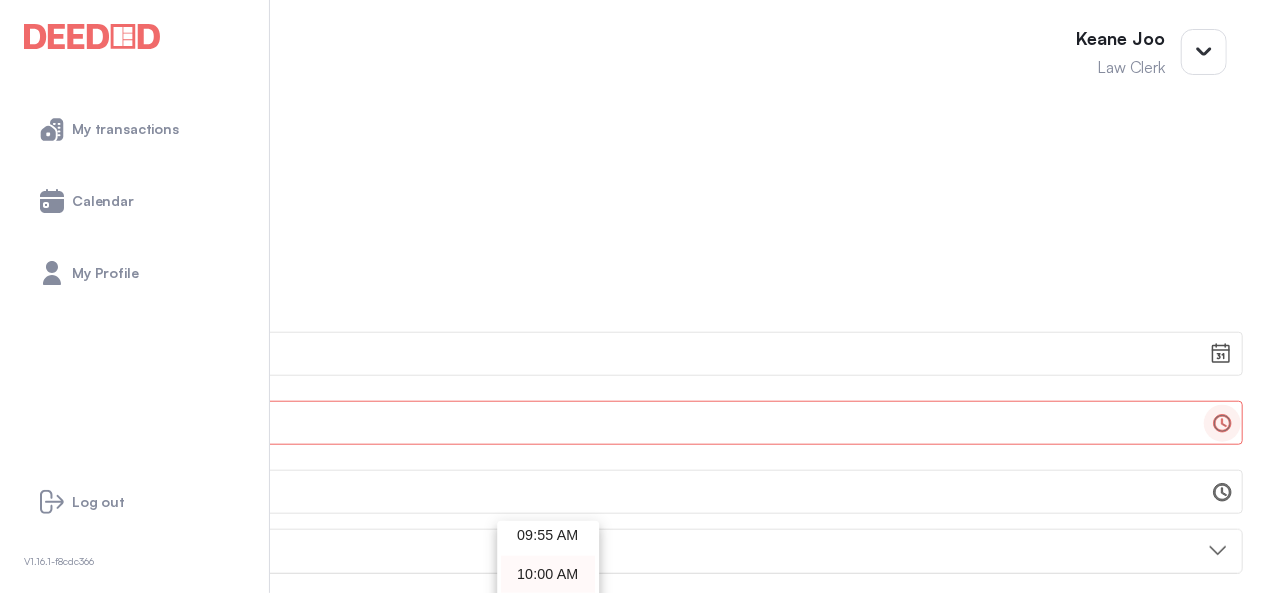 click on "10:00 AM" at bounding box center [548, 574] 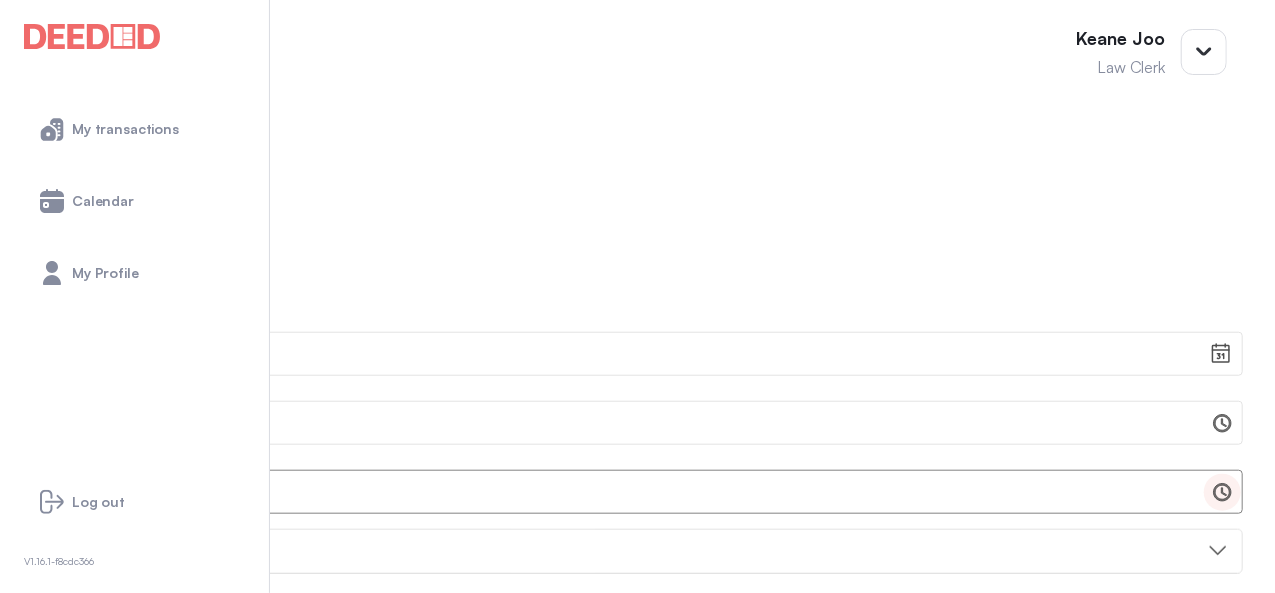 scroll, scrollTop: 4730, scrollLeft: 0, axis: vertical 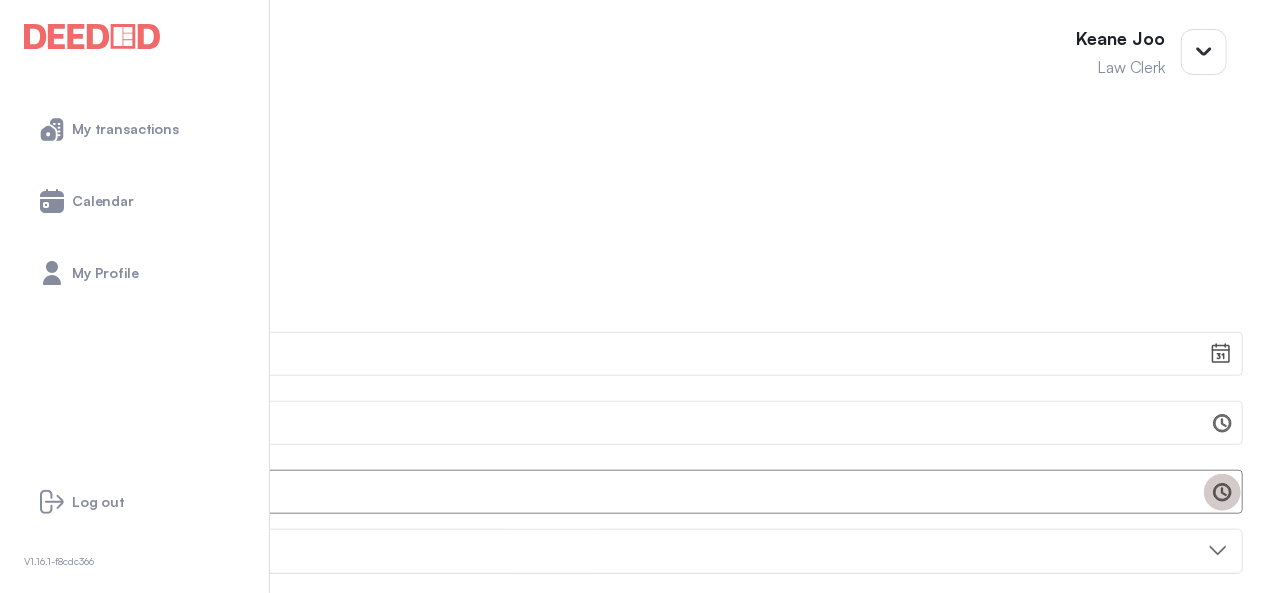 click at bounding box center [1222, 492] 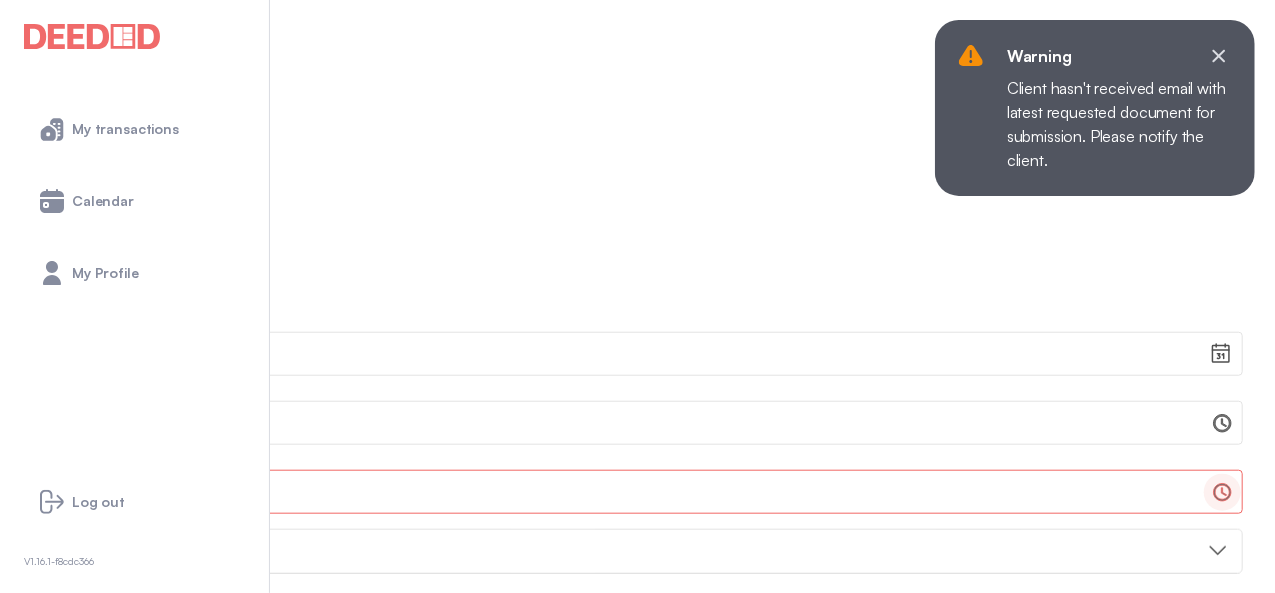 click on "10:45 AM" at bounding box center [735, 10596] 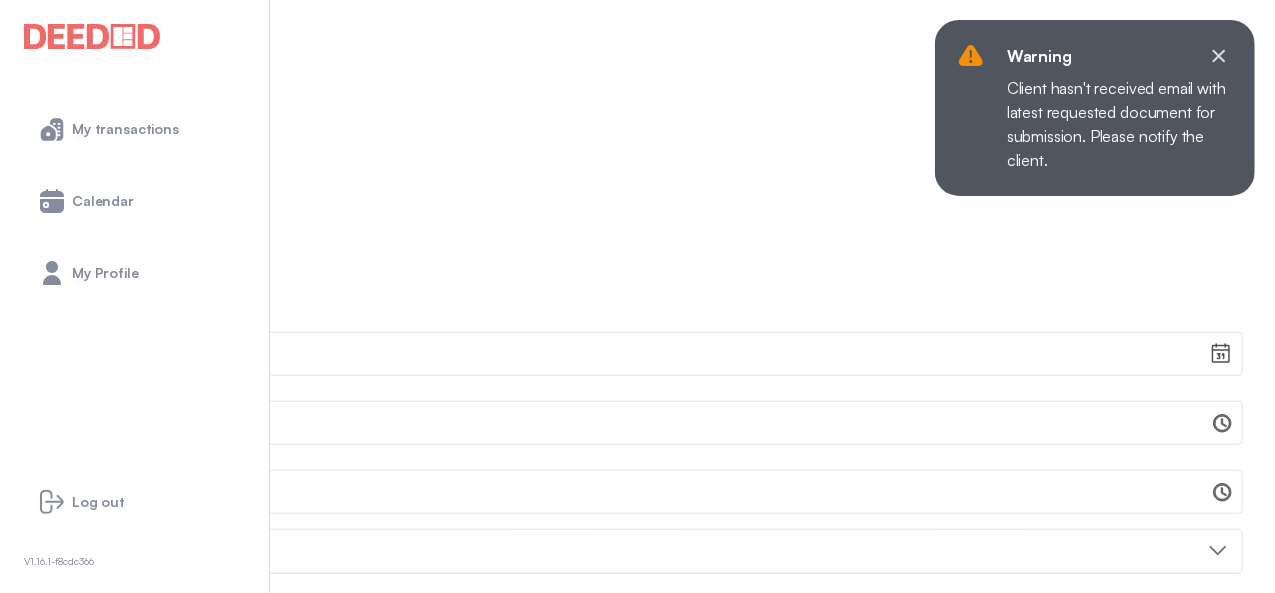 scroll, scrollTop: 5085, scrollLeft: 0, axis: vertical 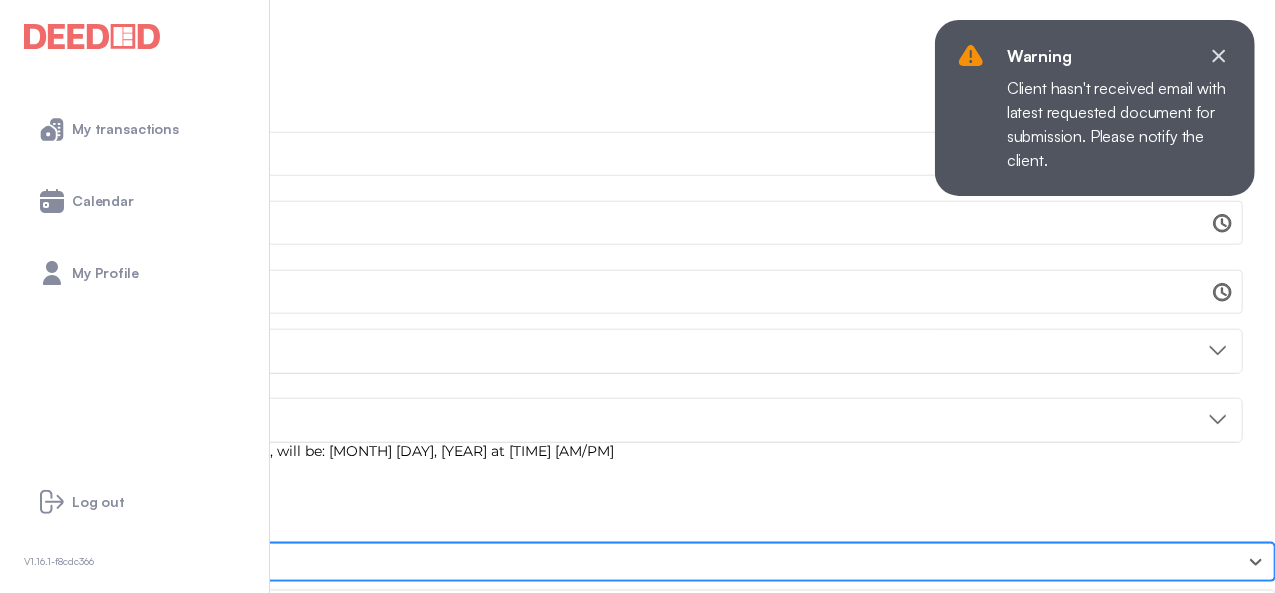 click on "No option" at bounding box center [637, 562] 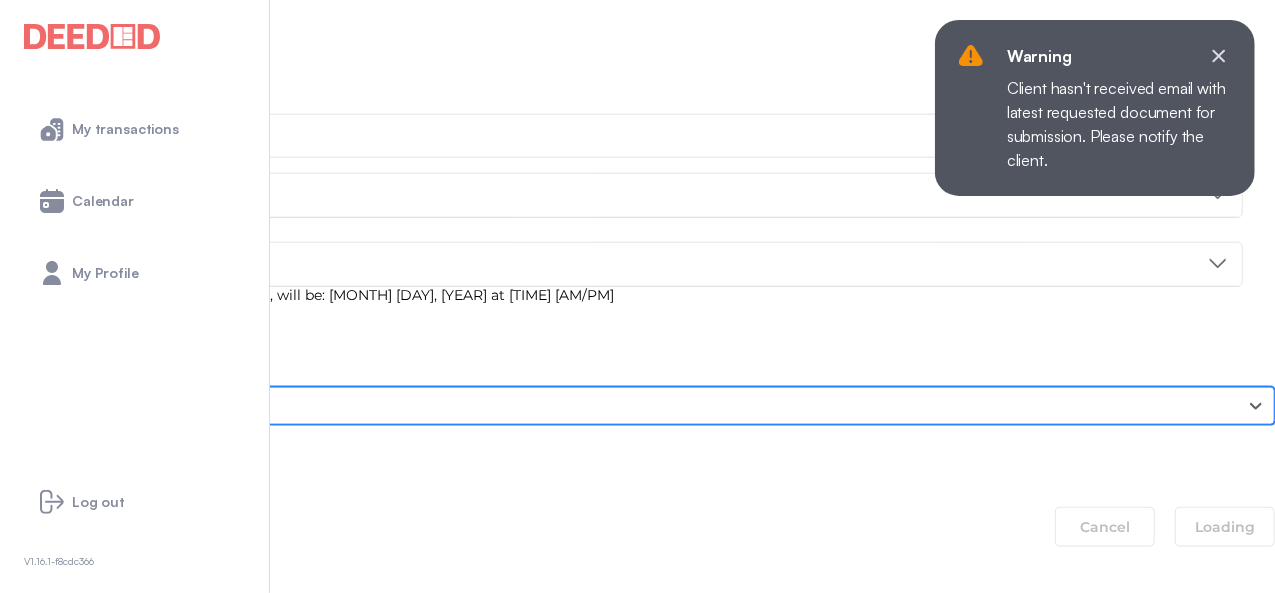 scroll, scrollTop: 1100, scrollLeft: 0, axis: vertical 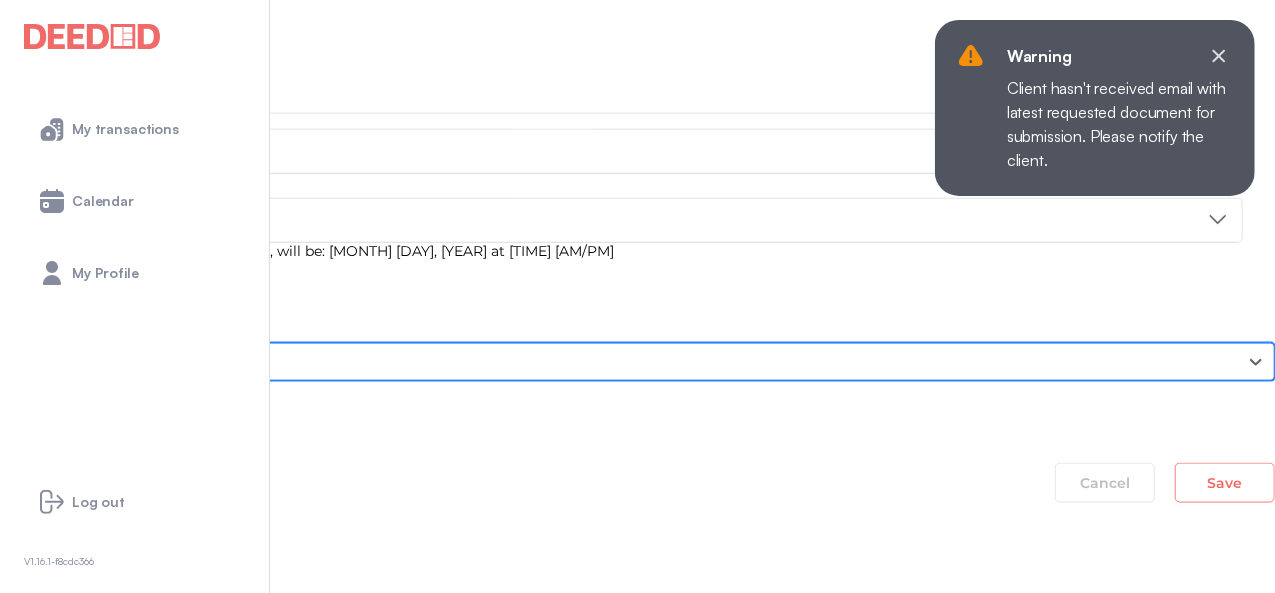 click on "Save" at bounding box center (1225, 483) 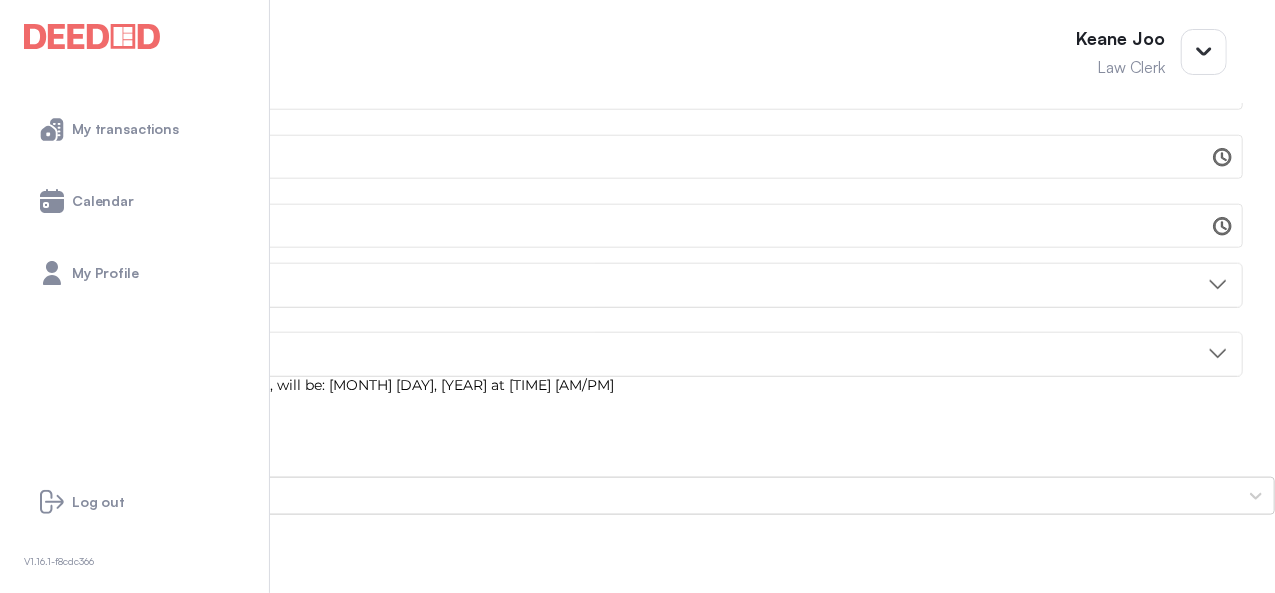 scroll, scrollTop: 800, scrollLeft: 0, axis: vertical 